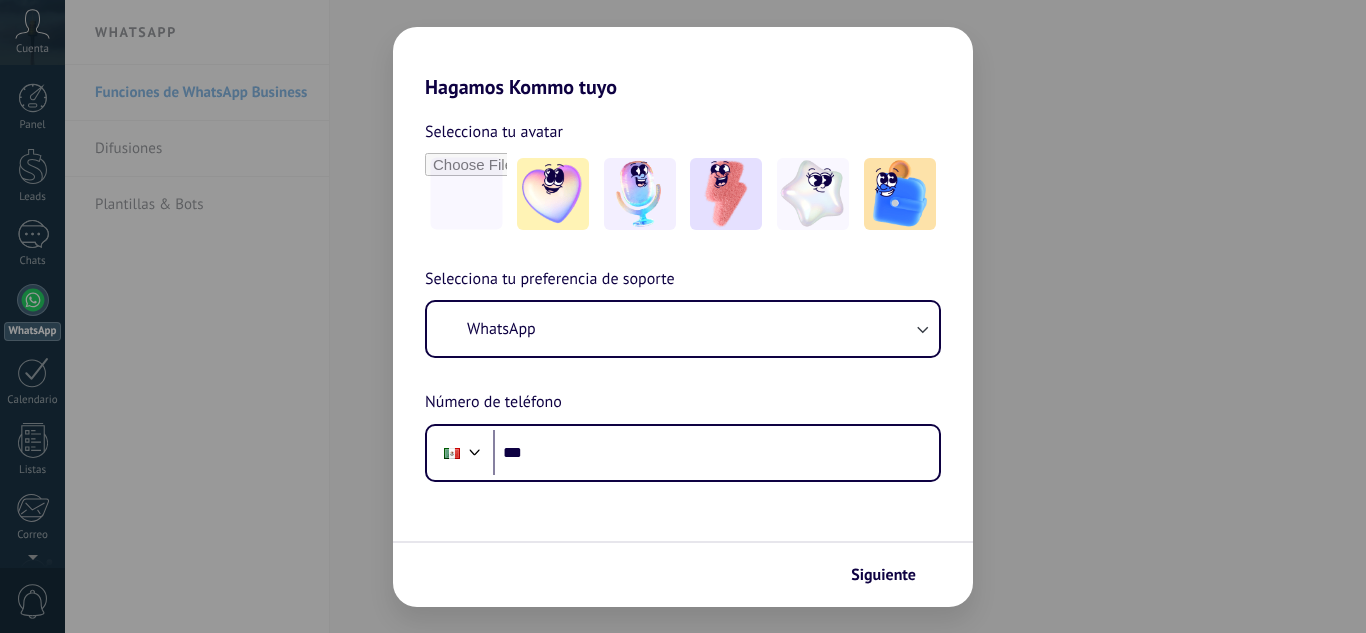 scroll, scrollTop: 0, scrollLeft: 0, axis: both 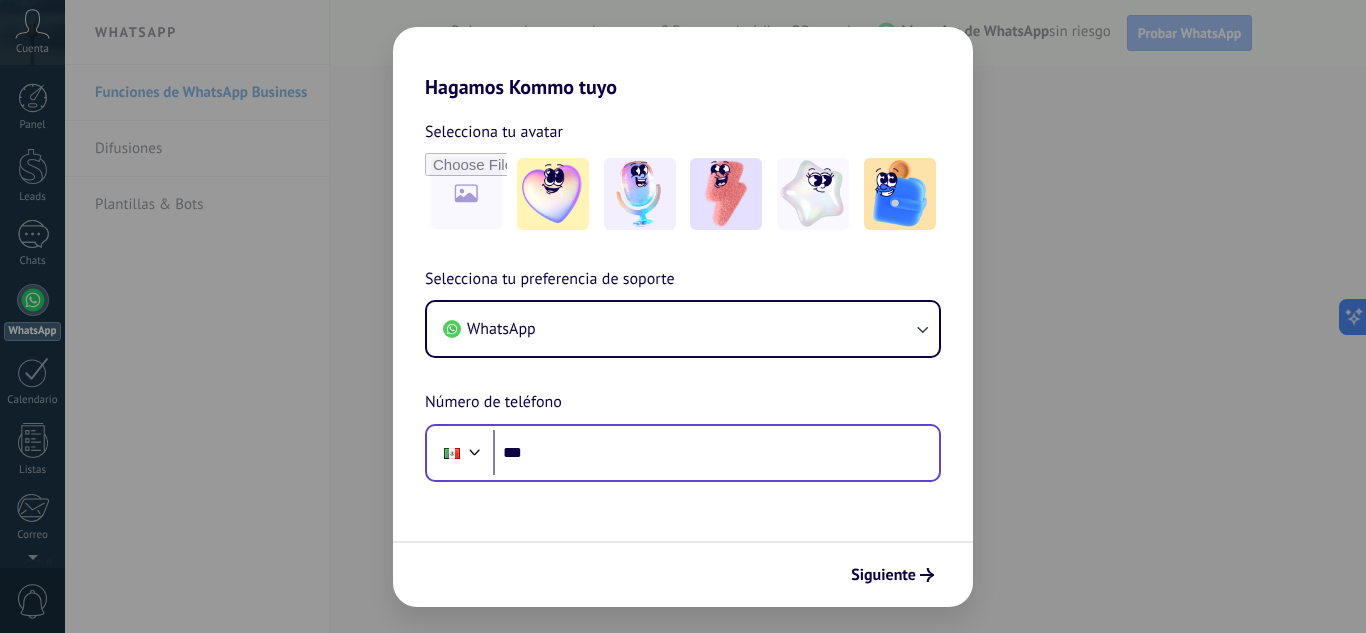 click on "Phone ***" at bounding box center (683, 453) 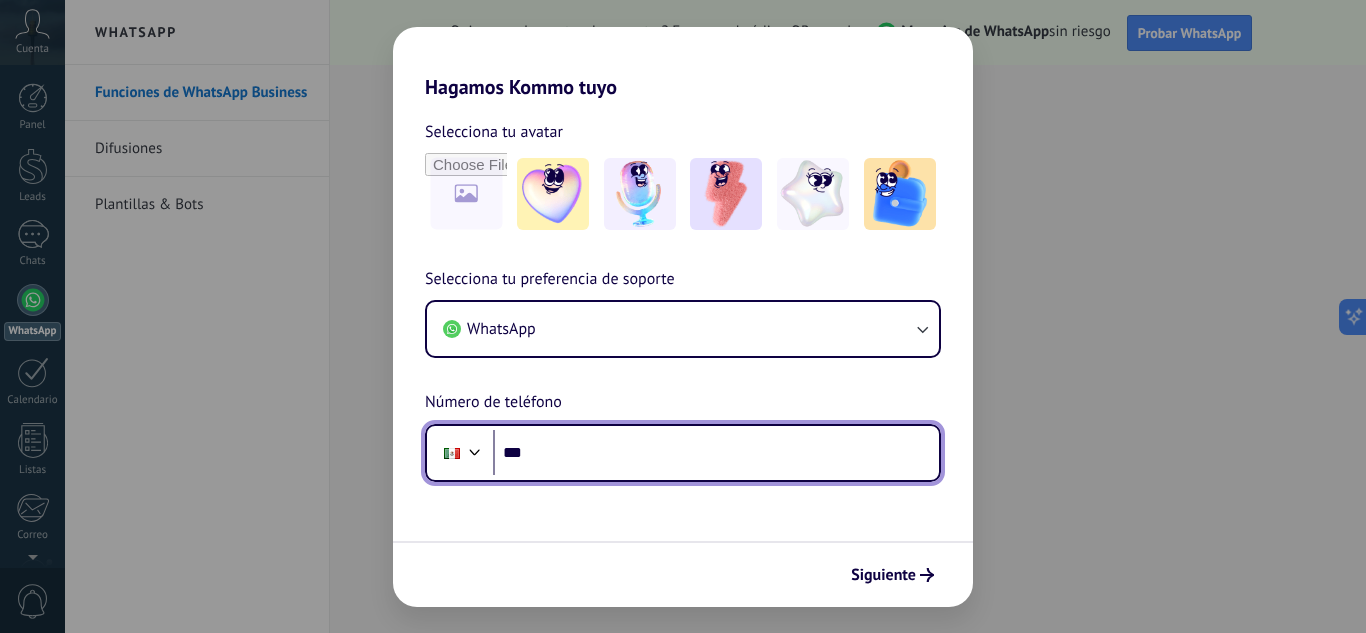 click on "***" at bounding box center [716, 453] 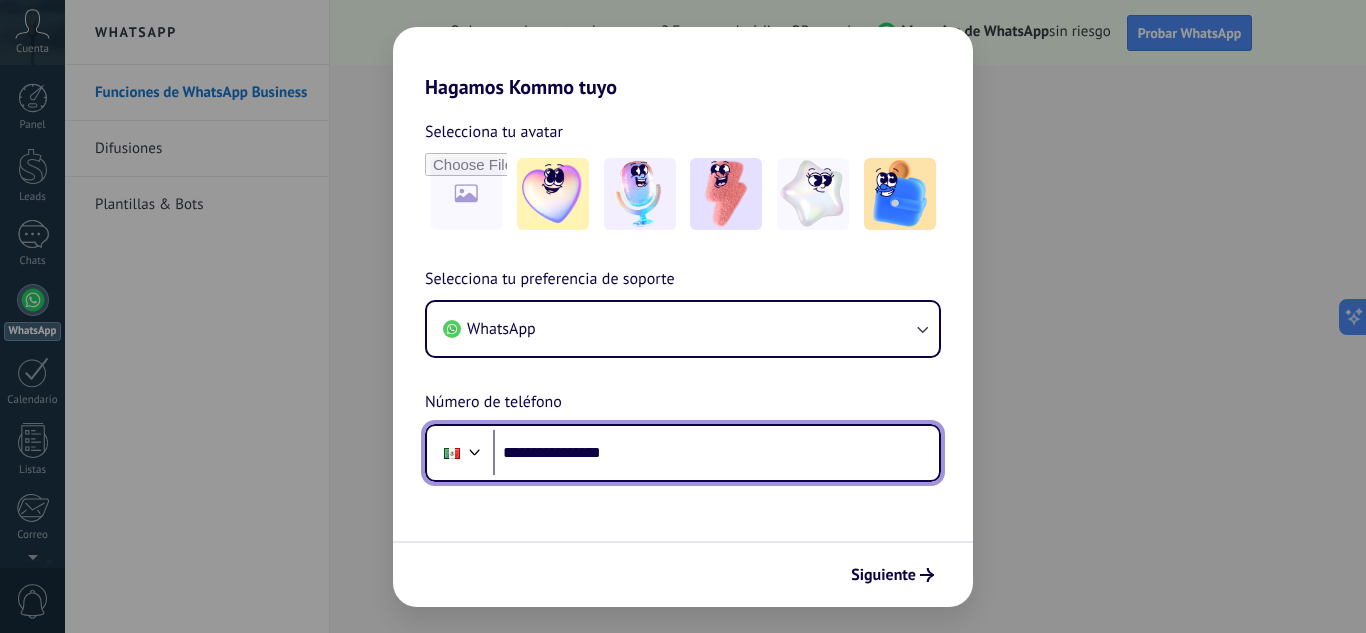 click on "**********" at bounding box center [716, 453] 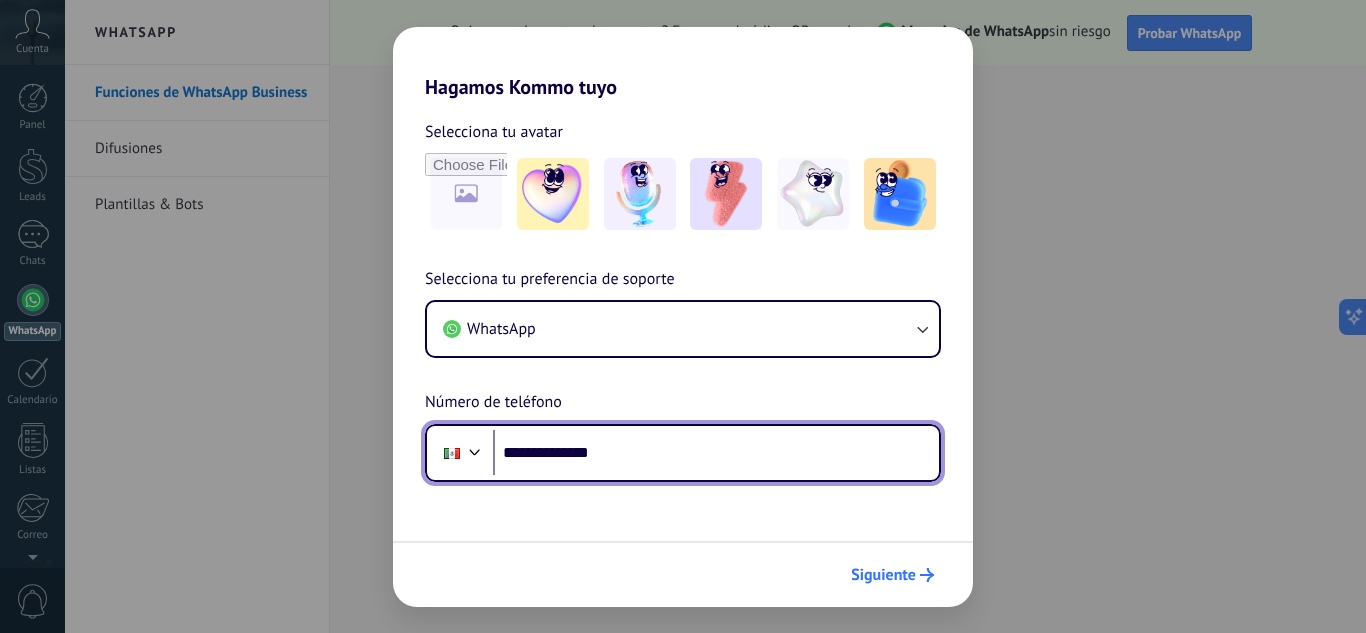 type on "**********" 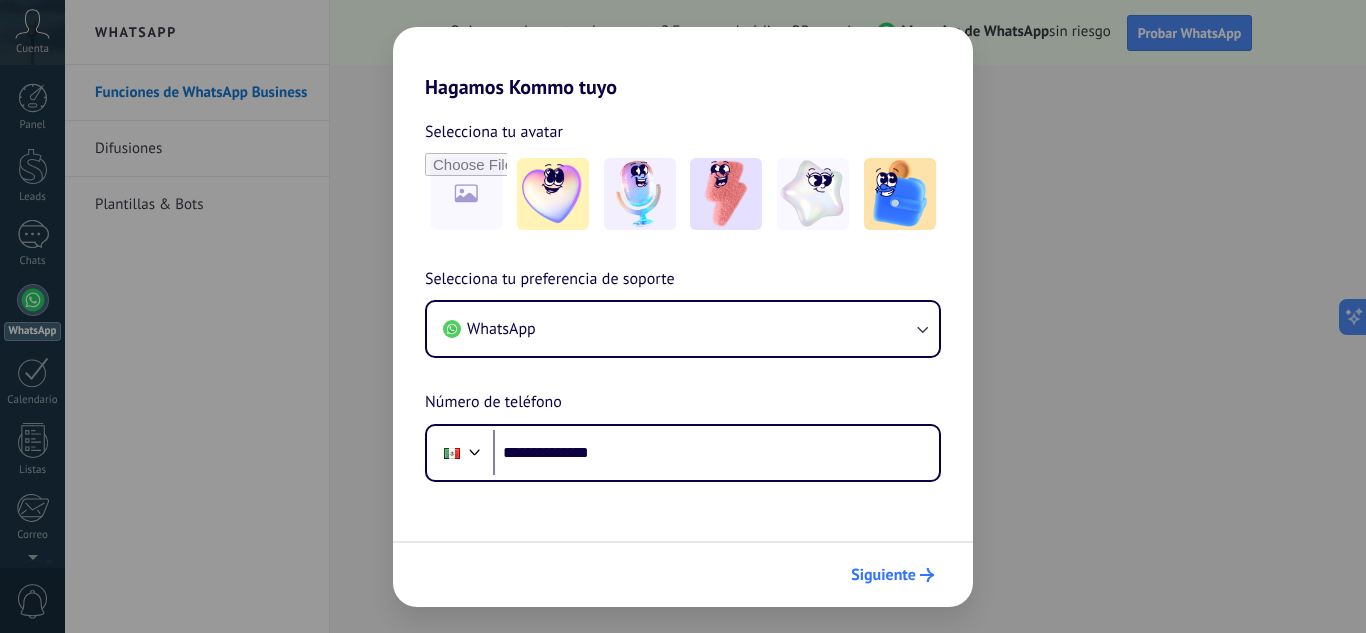 click on "Siguiente" at bounding box center [883, 575] 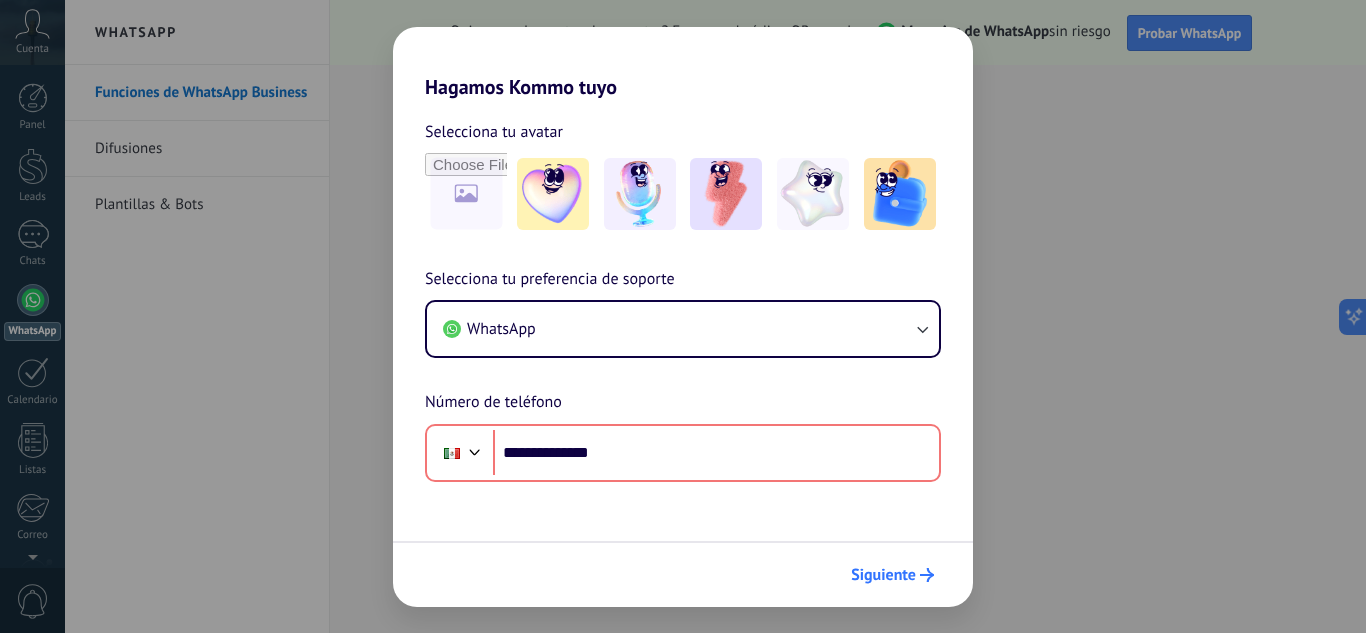click on "Siguiente" at bounding box center [883, 575] 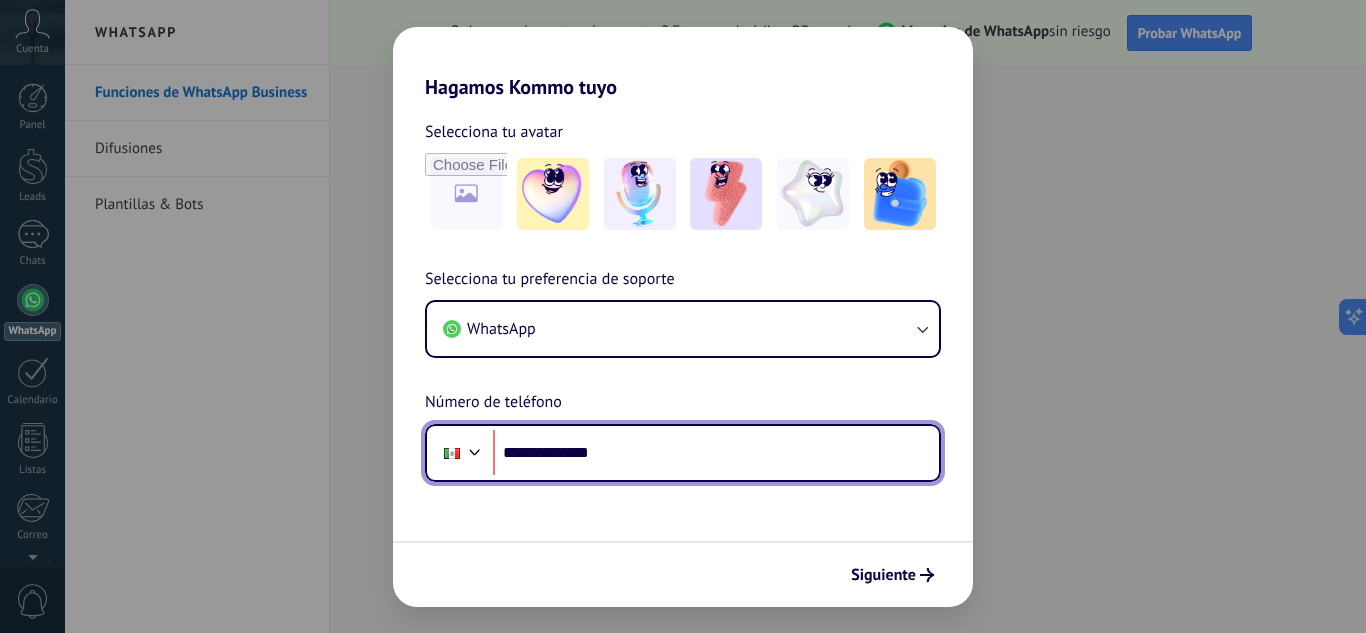 drag, startPoint x: 529, startPoint y: 455, endPoint x: 484, endPoint y: 464, distance: 45.891174 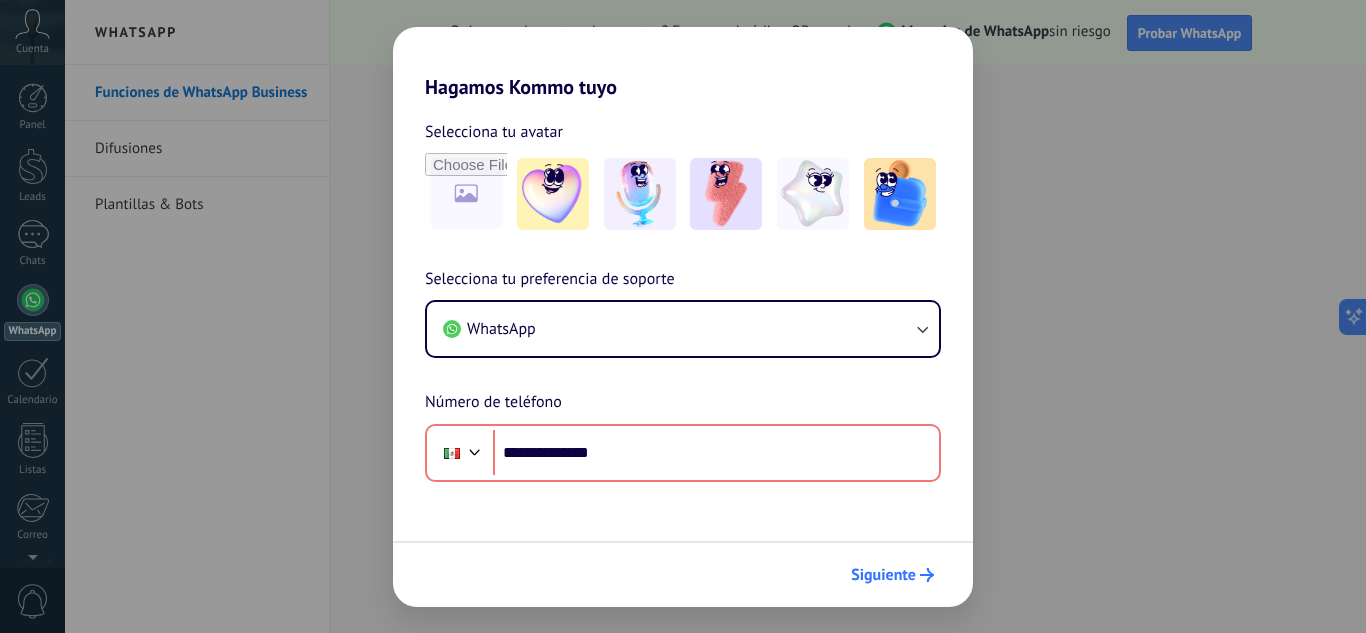 click on "Siguiente" at bounding box center [892, 575] 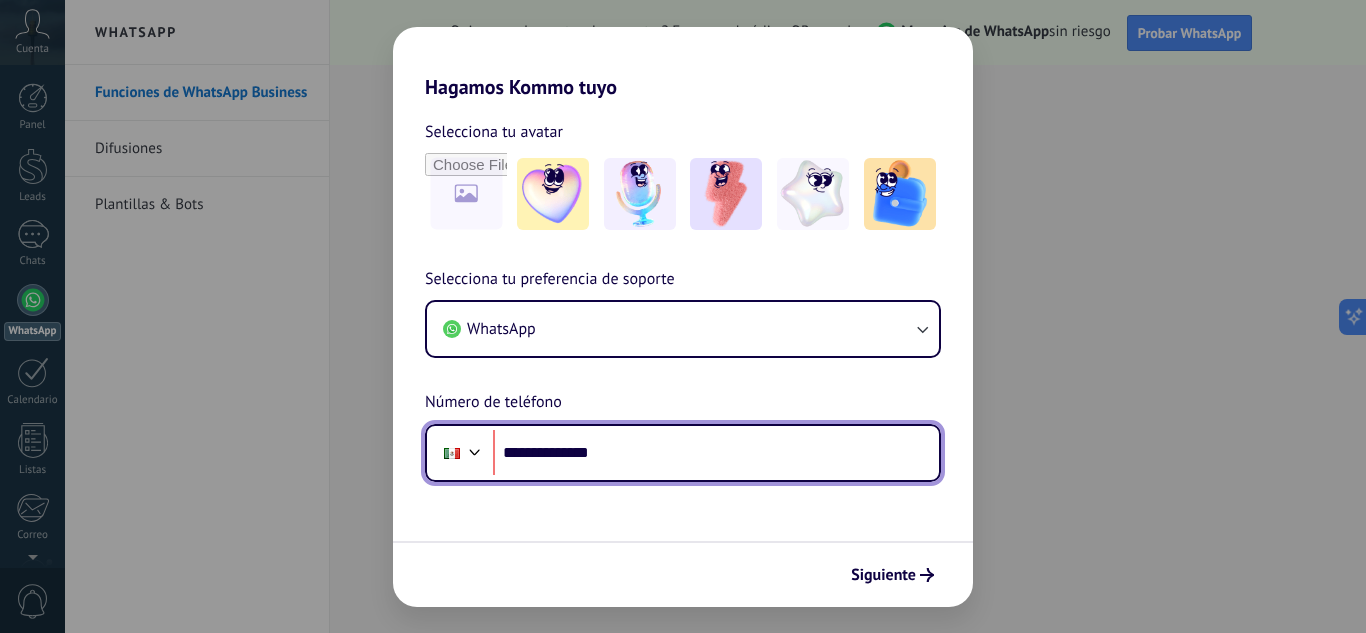 drag, startPoint x: 533, startPoint y: 448, endPoint x: 487, endPoint y: 457, distance: 46.872166 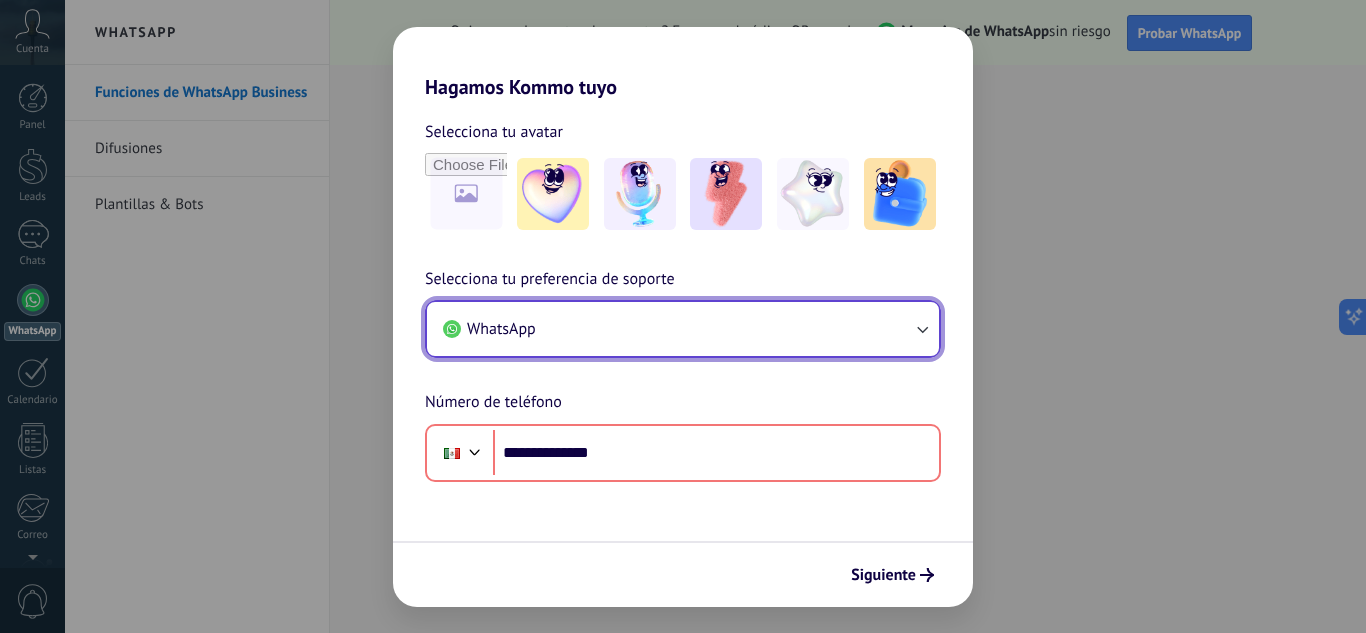 click at bounding box center (922, 329) 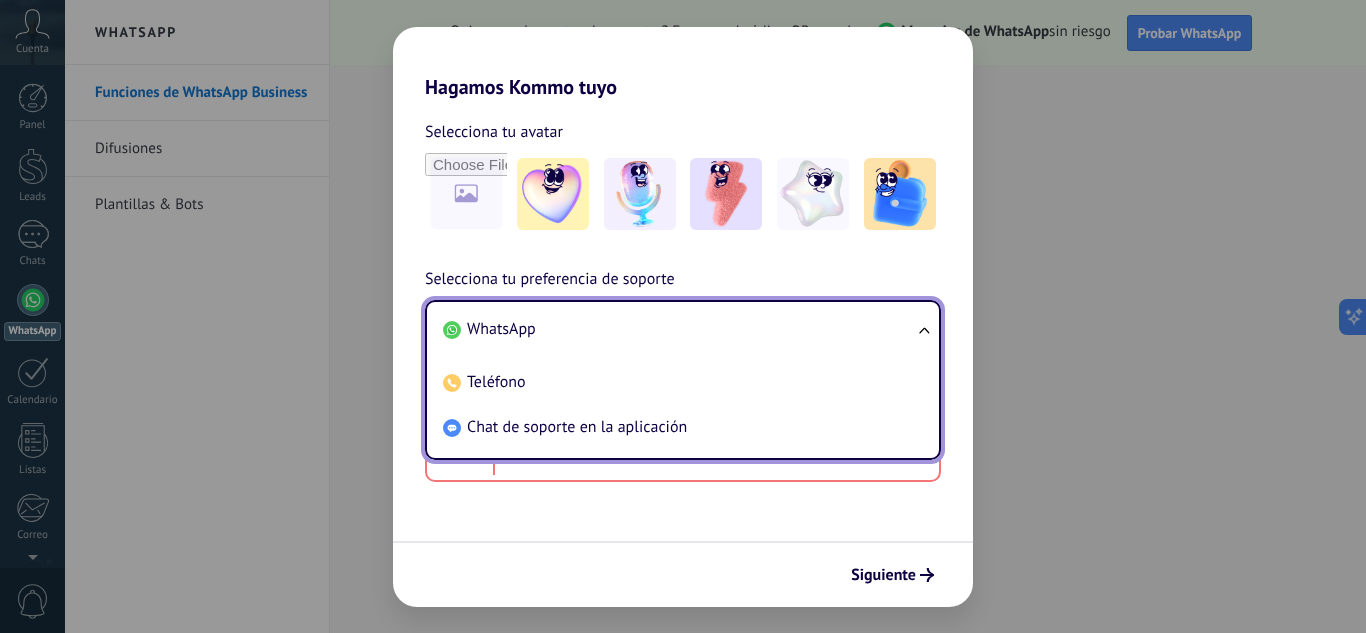 click on "WhatsApp Teléfono Chat de soporte en la aplicación" at bounding box center [683, 380] 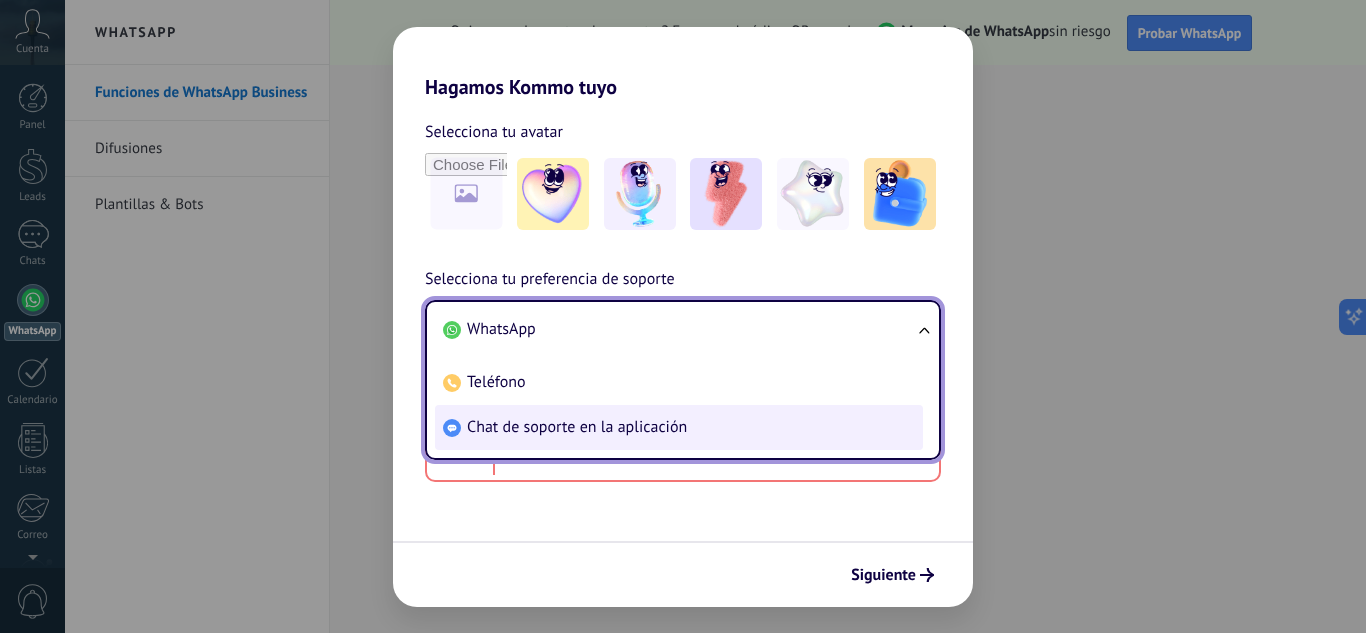 click on "Chat de soporte en la aplicación" at bounding box center [679, 427] 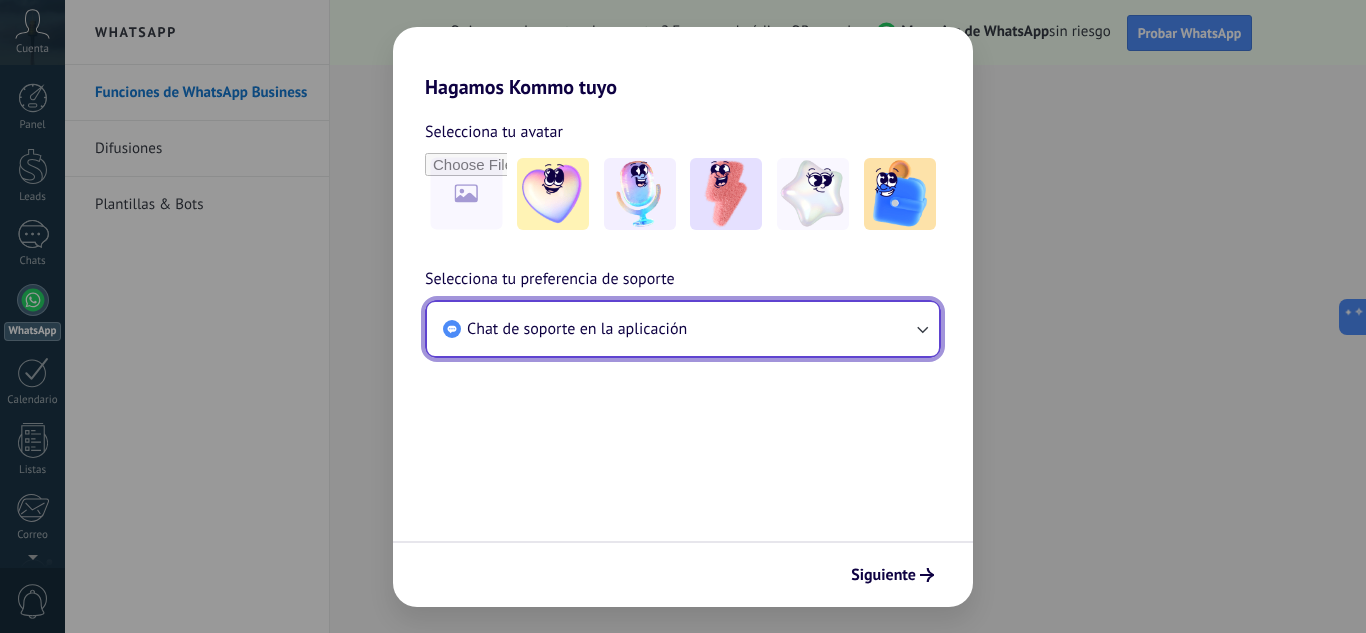 click on "Chat de soporte en la aplicación" at bounding box center (683, 329) 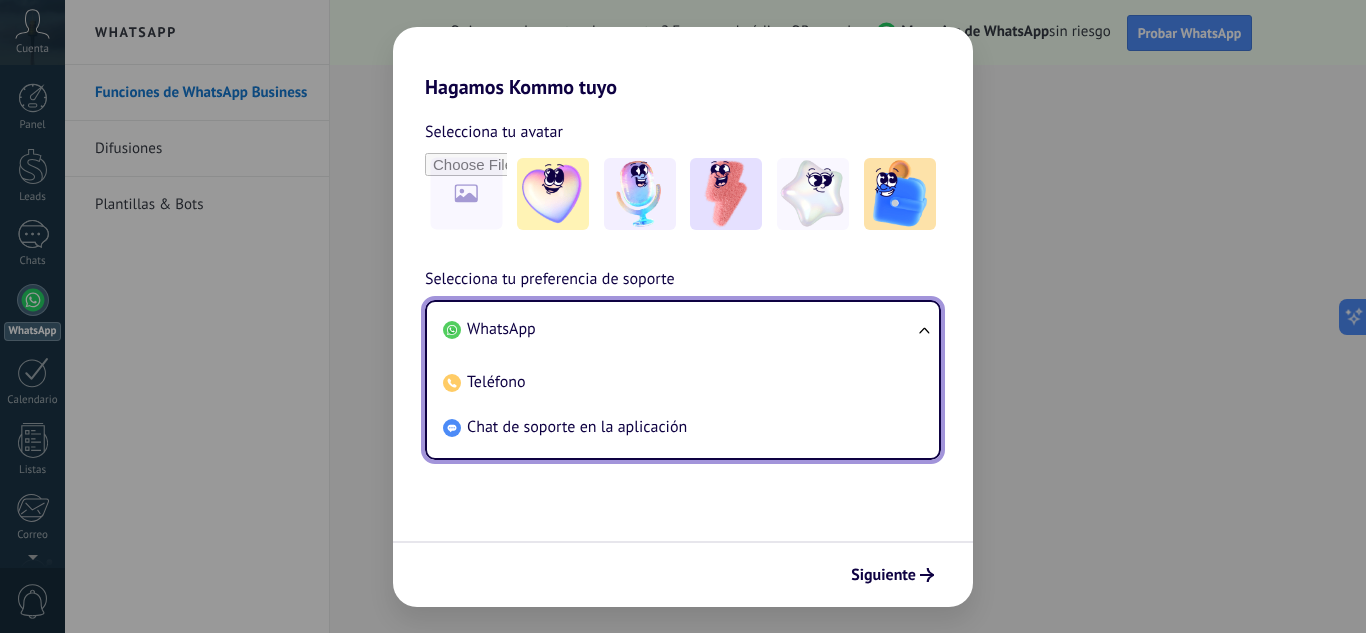 click on "WhatsApp" at bounding box center (501, 329) 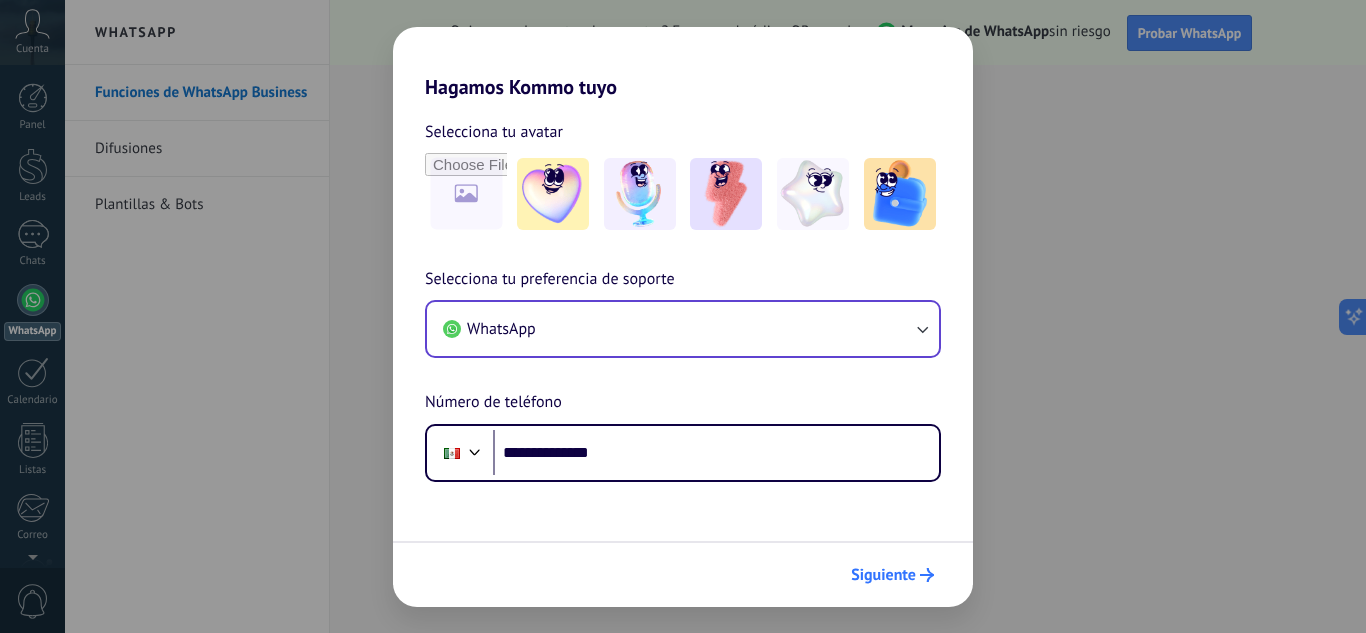 click on "Siguiente" at bounding box center (883, 575) 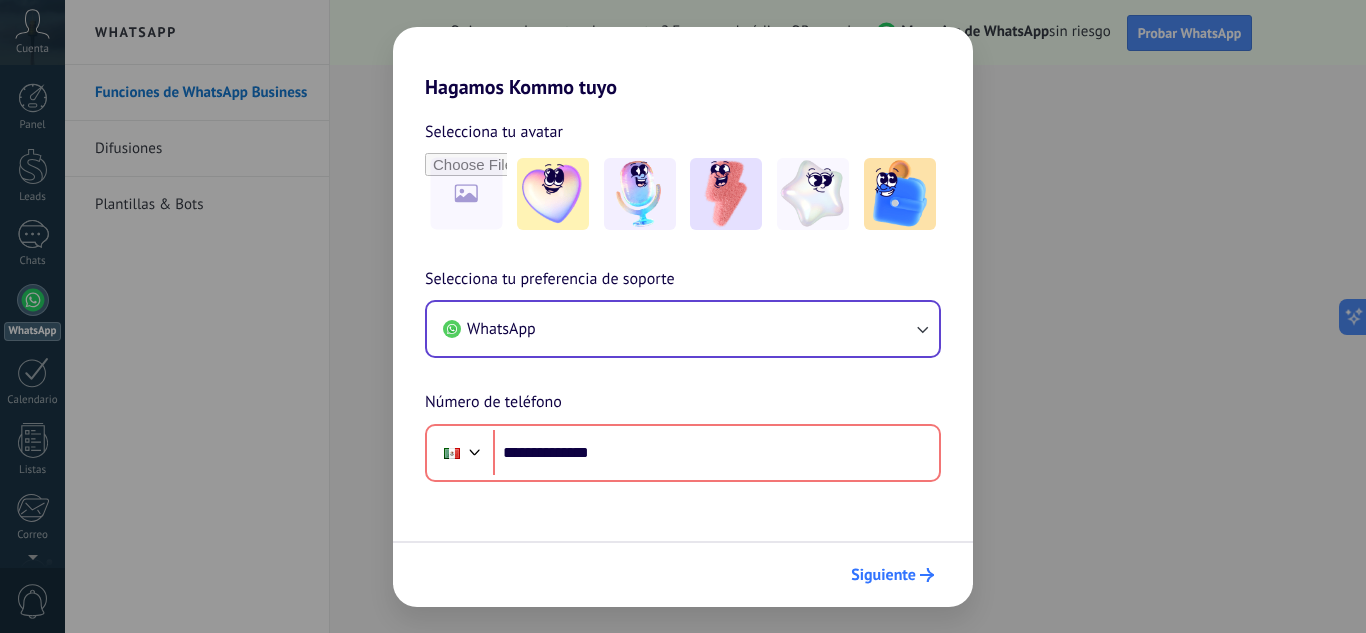 click on "Siguiente" at bounding box center (883, 575) 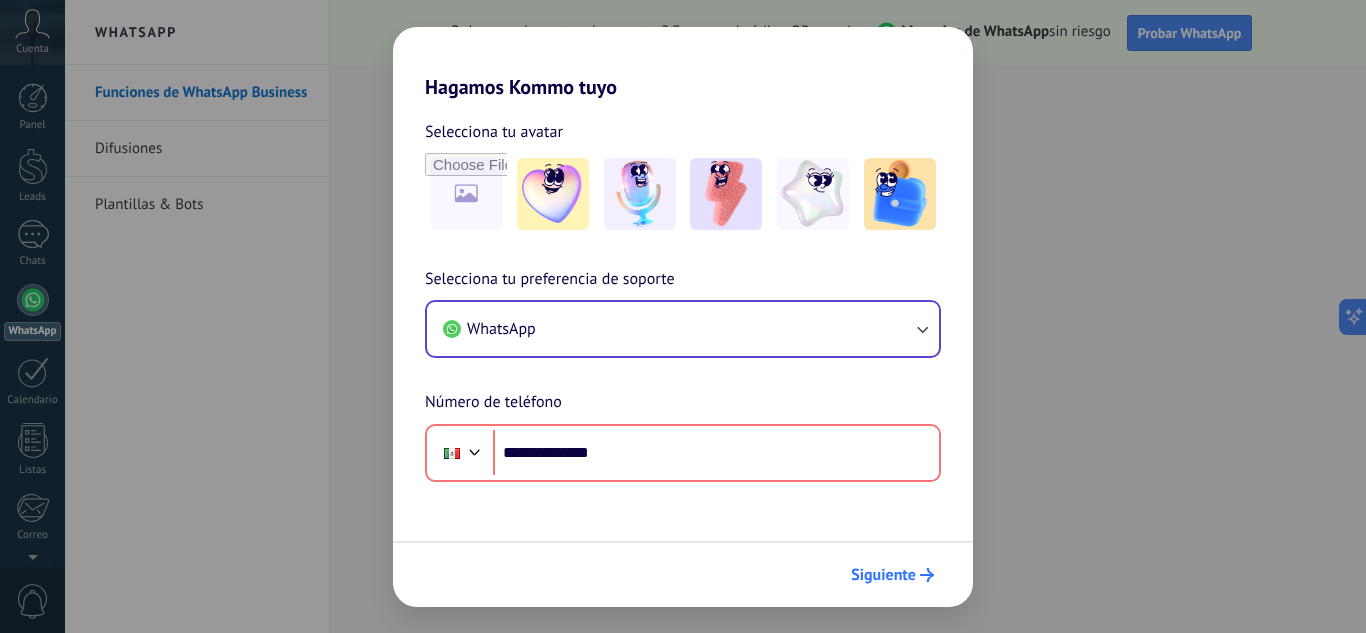 click on "Siguiente" at bounding box center [883, 575] 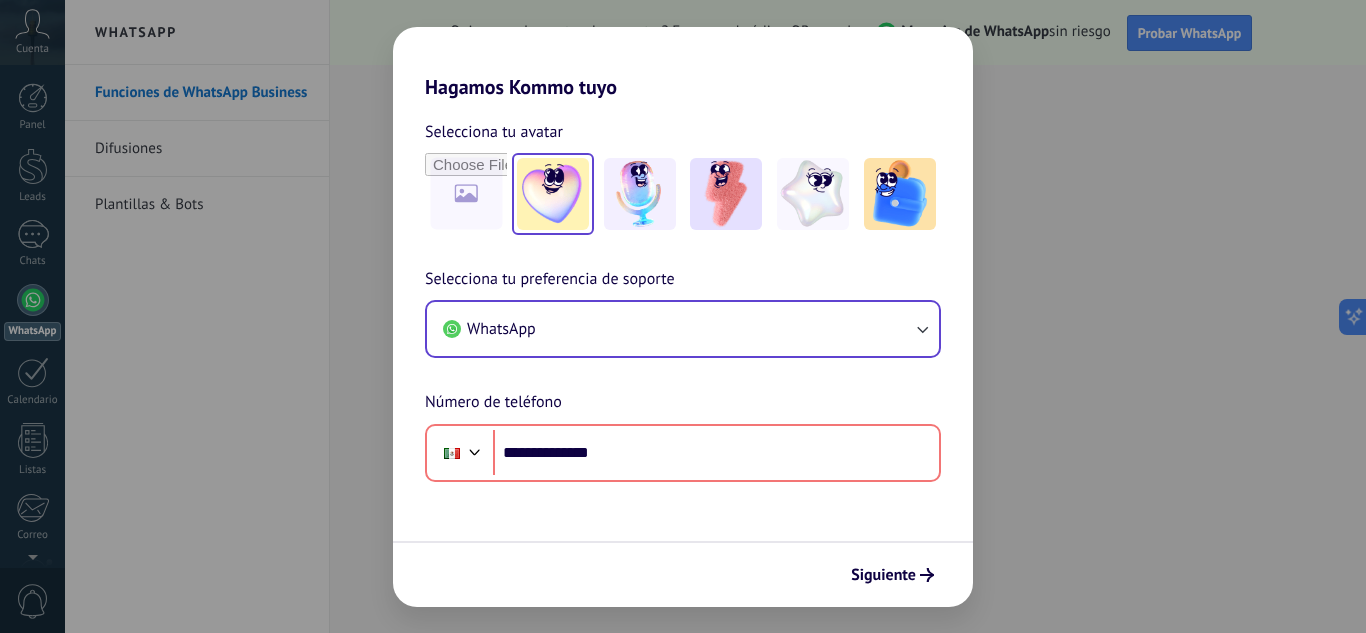 click at bounding box center [553, 194] 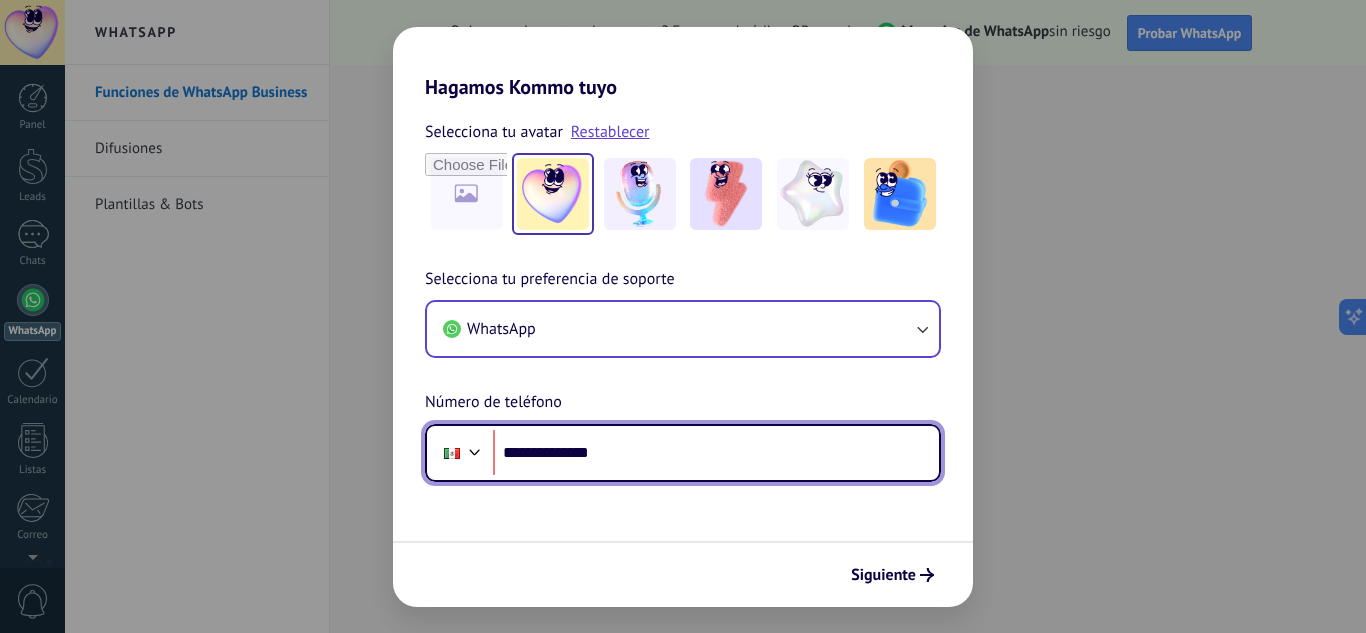 click on "**********" at bounding box center [716, 453] 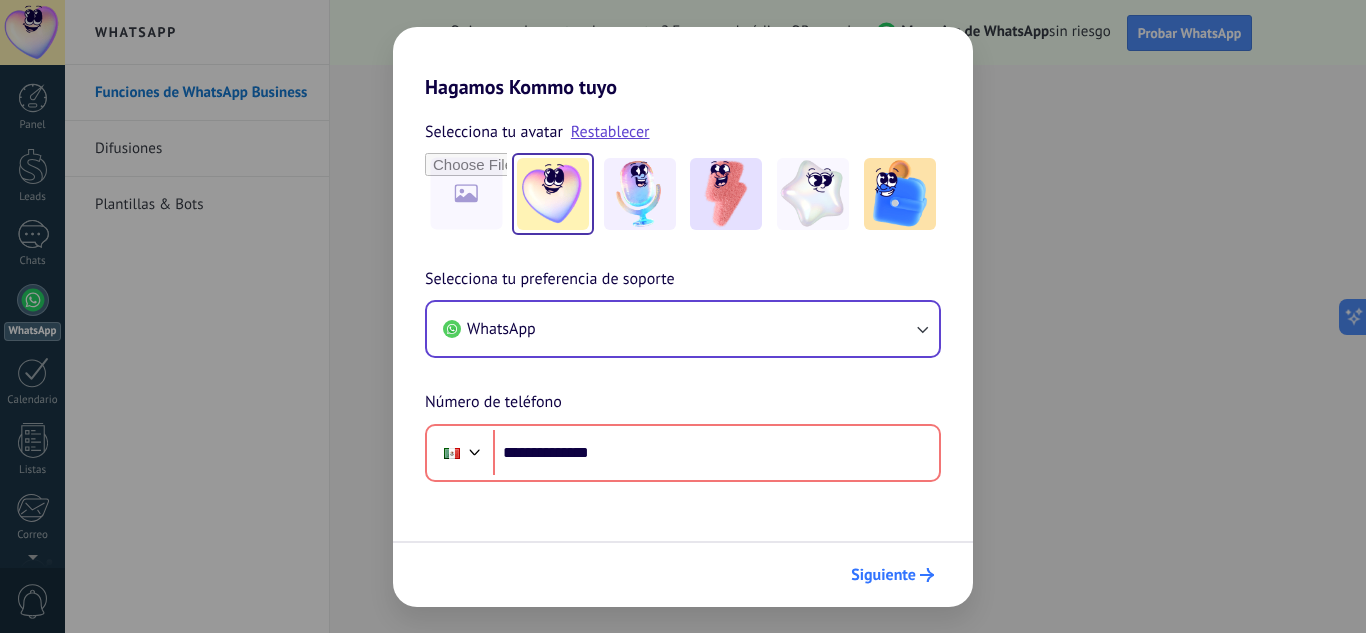 click on "Siguiente" at bounding box center (883, 575) 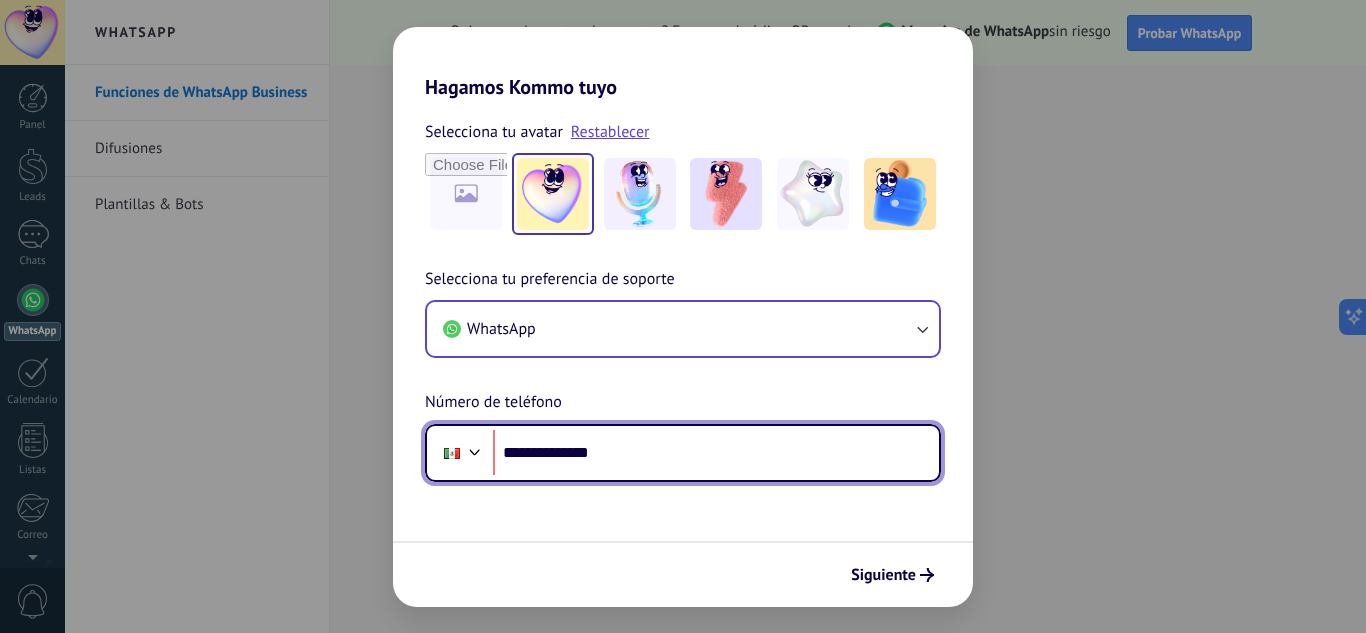 drag, startPoint x: 666, startPoint y: 460, endPoint x: 527, endPoint y: 455, distance: 139.0899 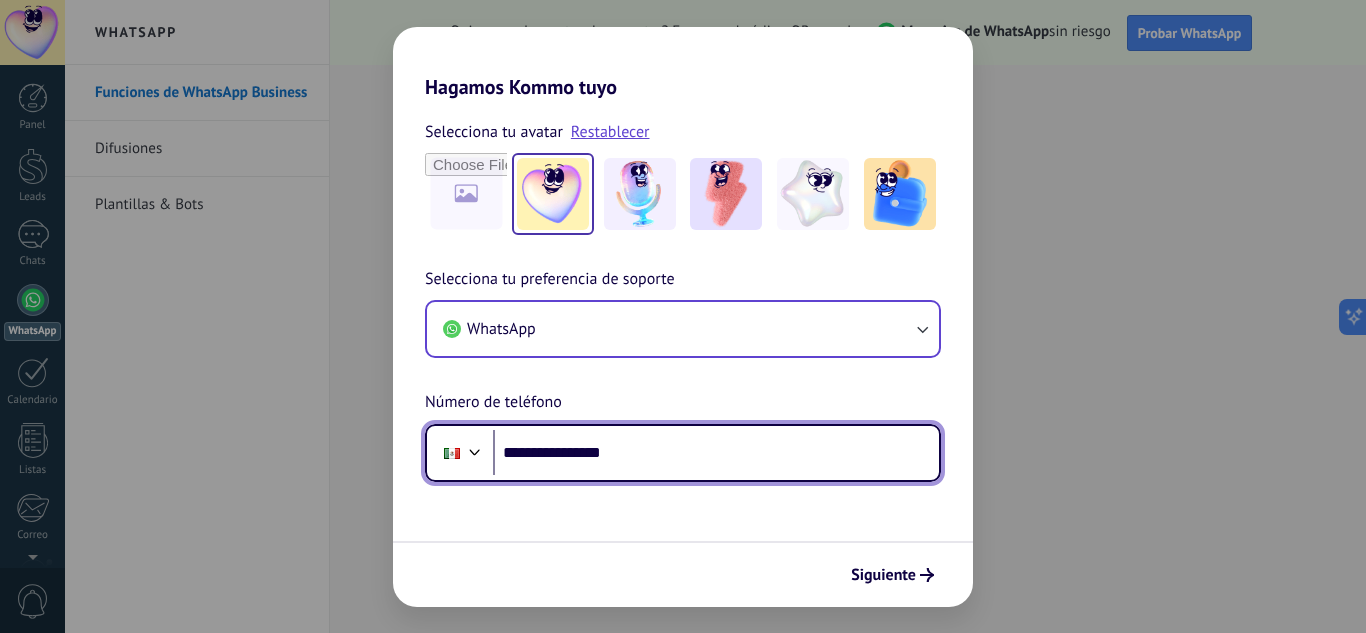 type on "**********" 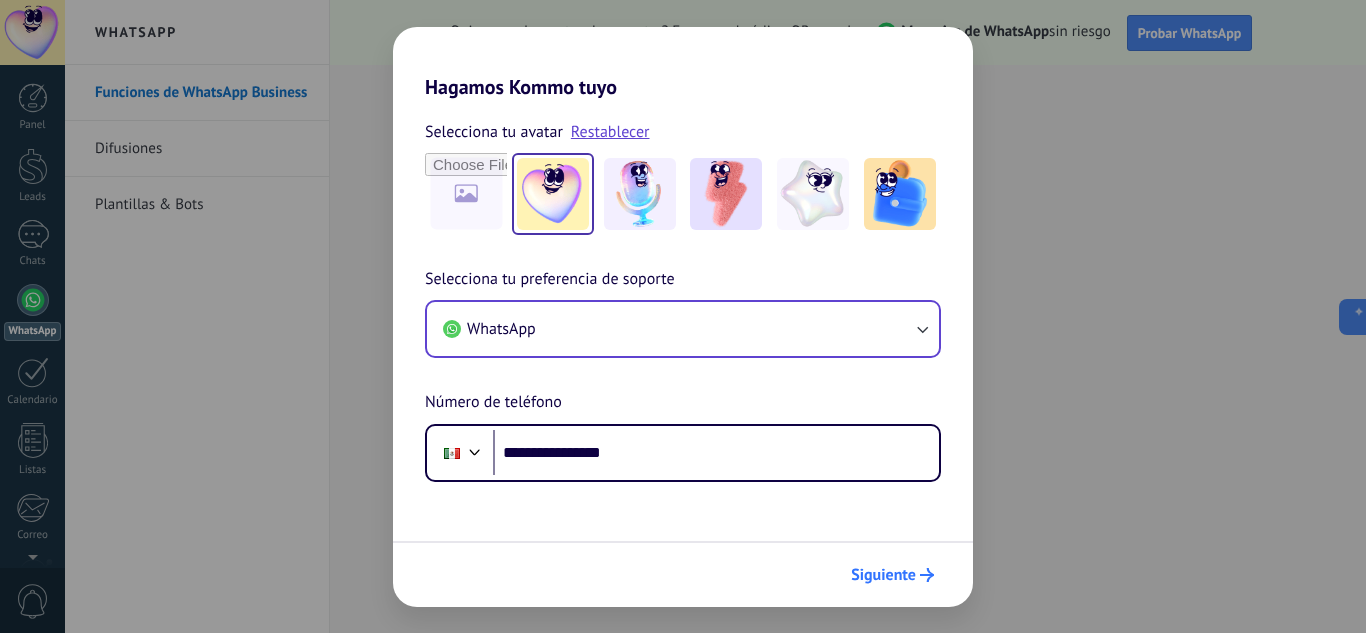 click on "Siguiente" at bounding box center [883, 575] 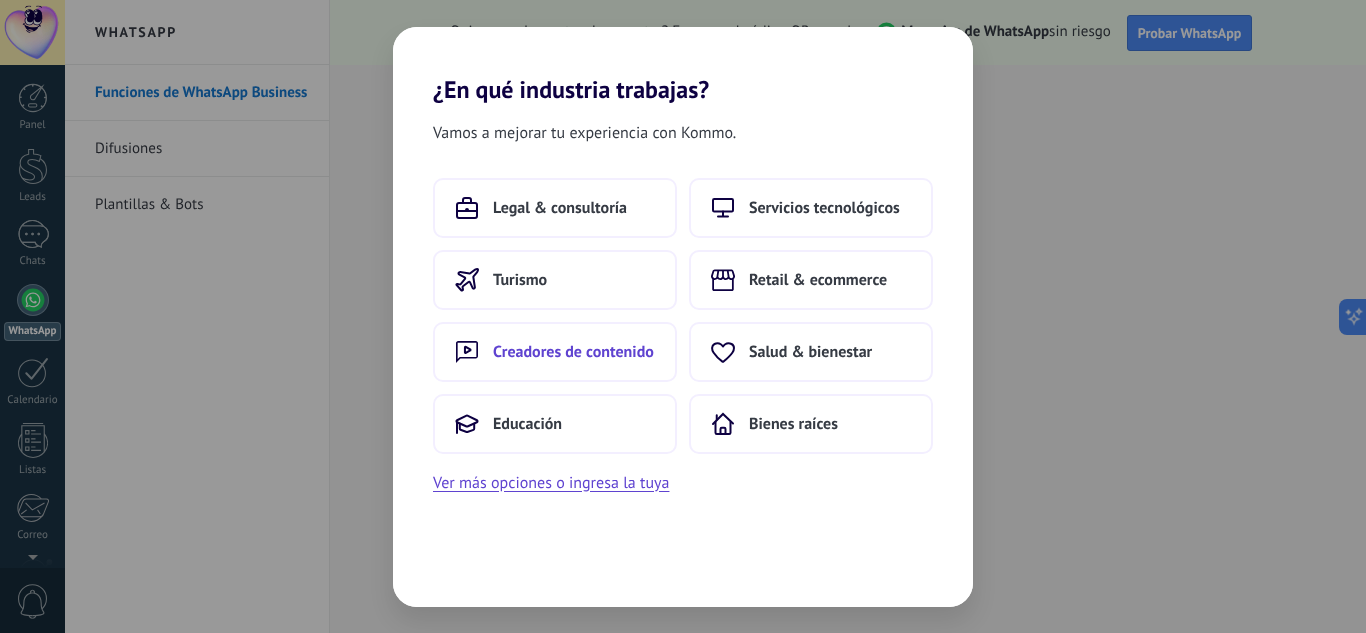 click on "Creadores de contenido" at bounding box center (555, 352) 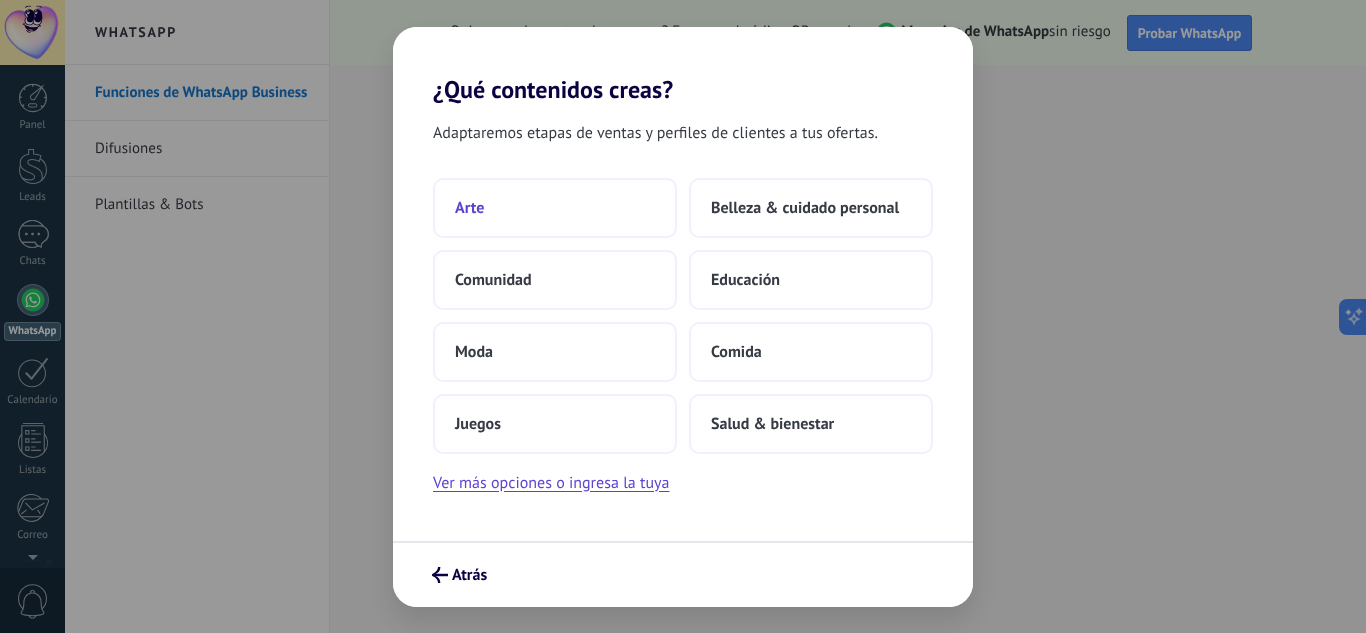 click on "Arte" at bounding box center [555, 208] 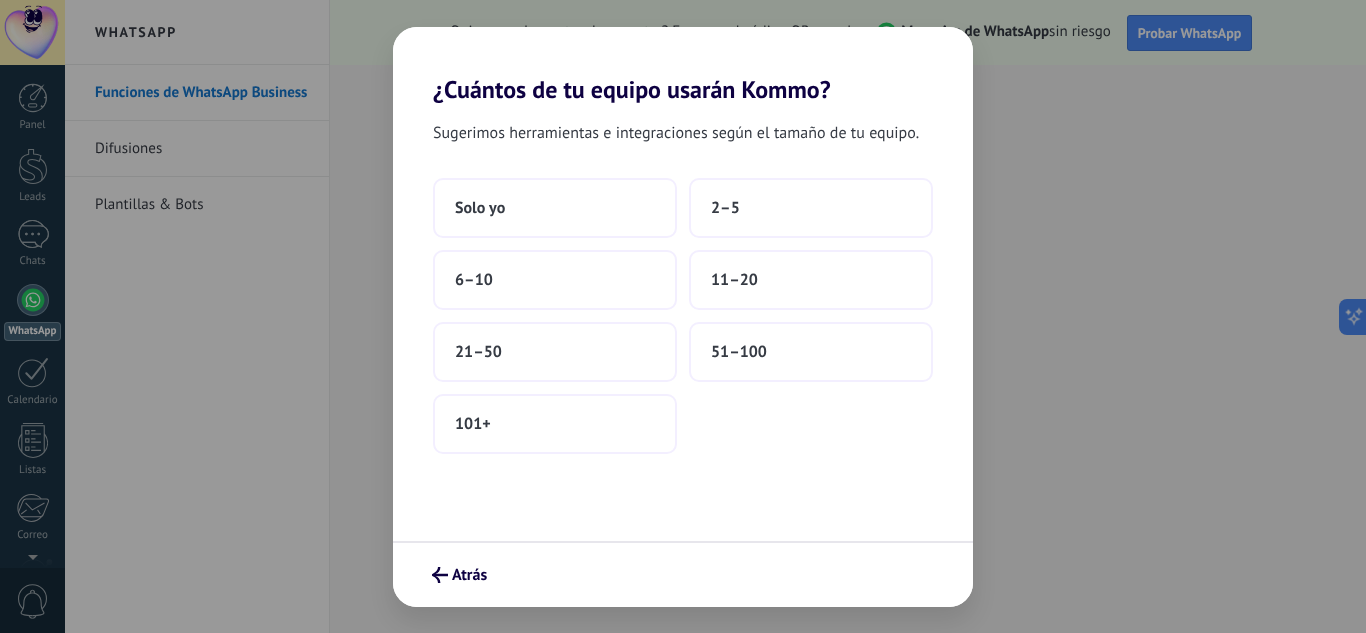 click on "Solo yo" at bounding box center (555, 208) 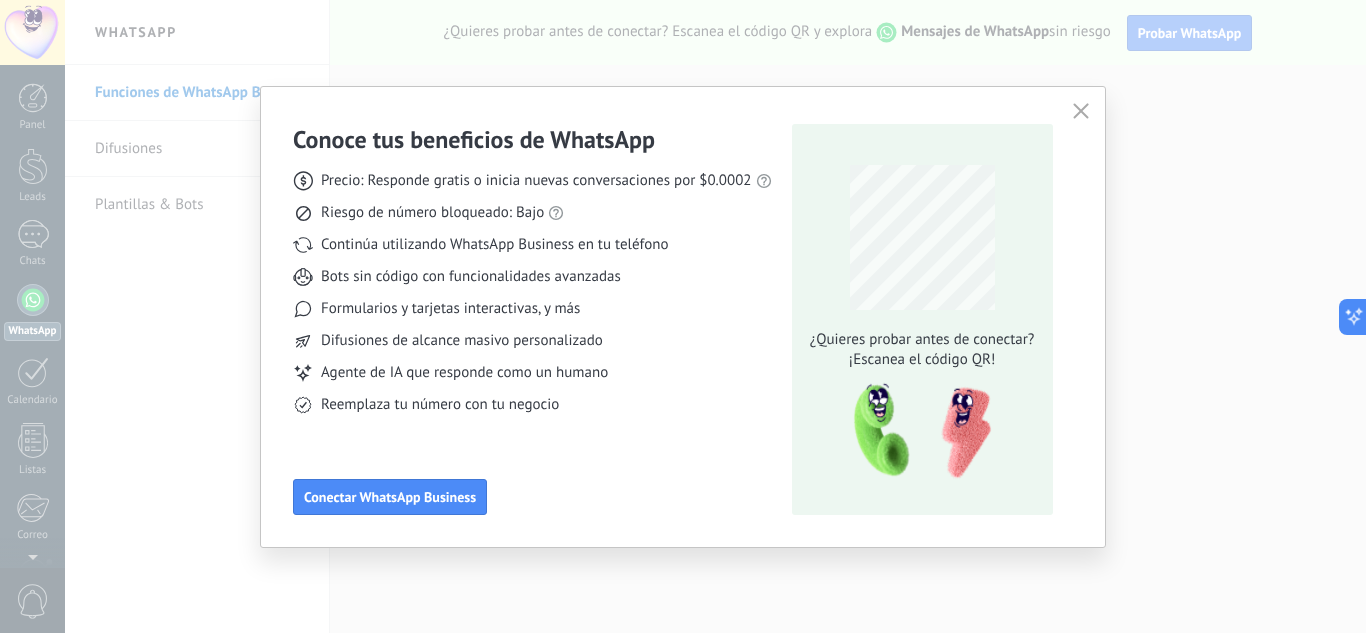 click at bounding box center [1081, 111] 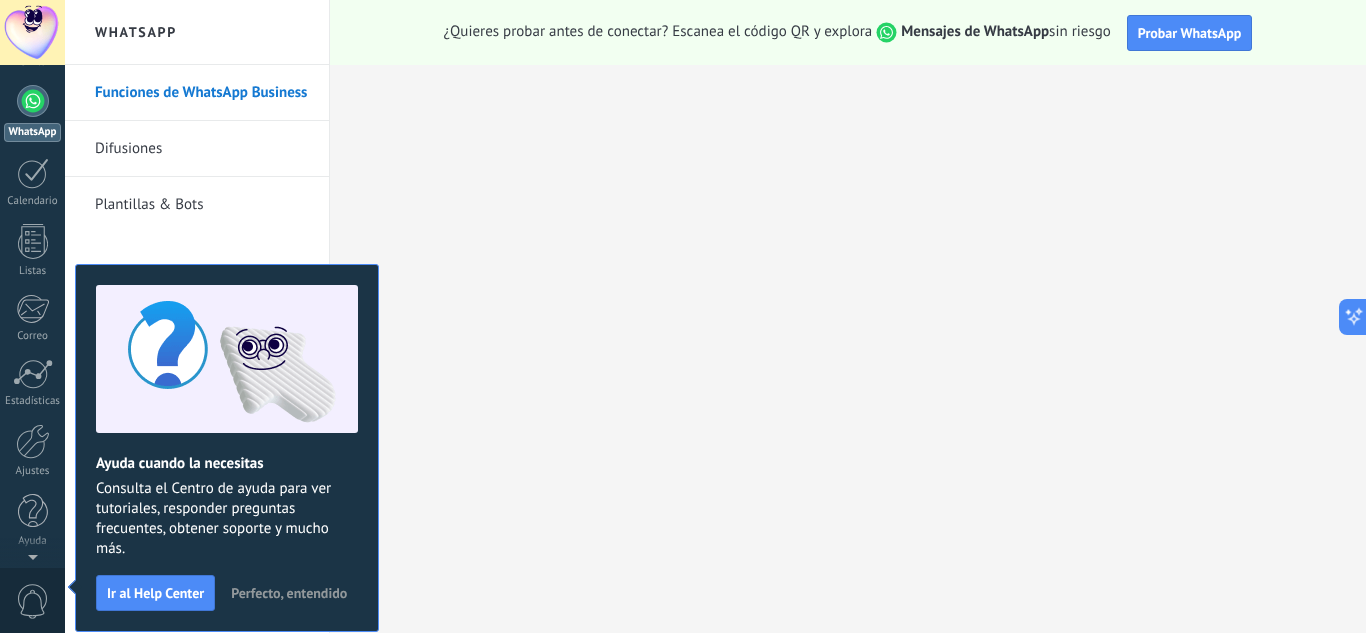 scroll, scrollTop: 0, scrollLeft: 0, axis: both 